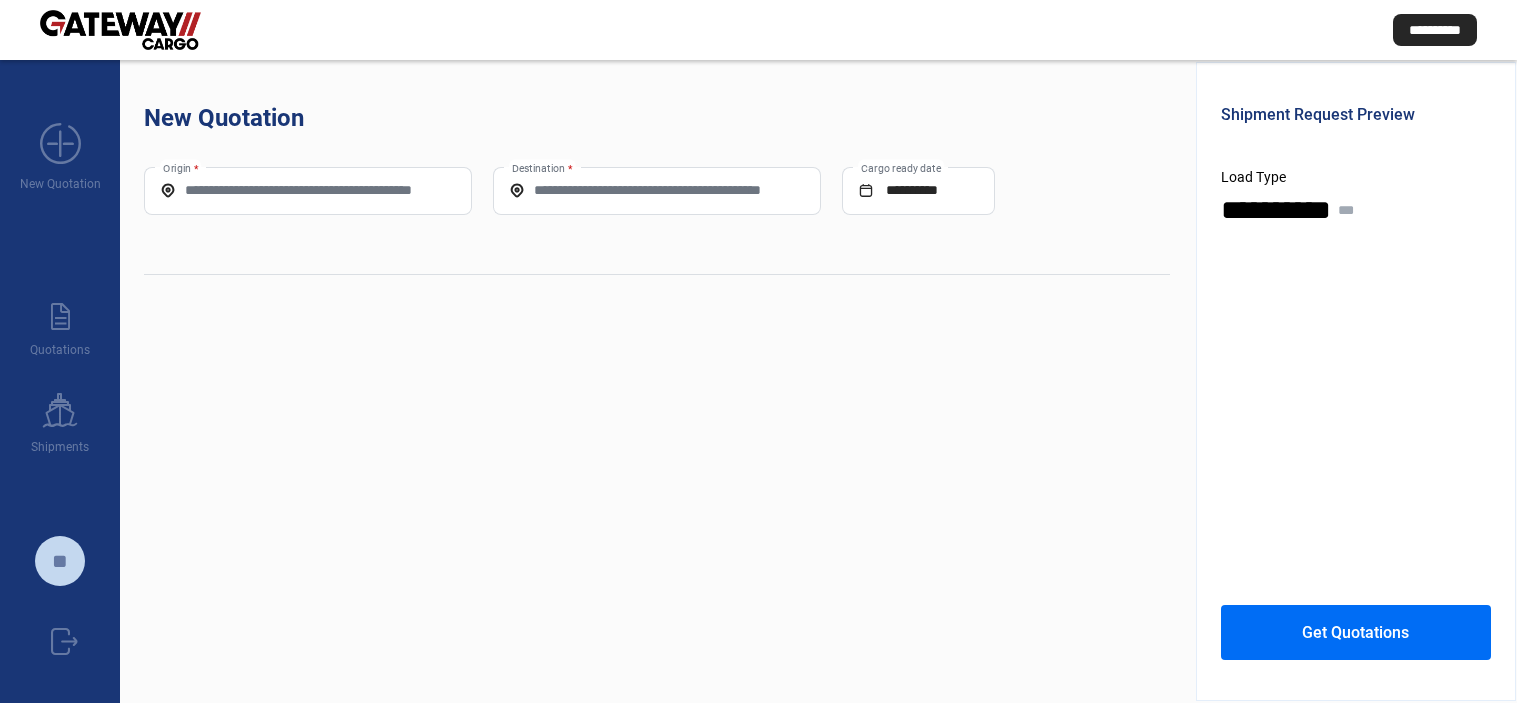 scroll, scrollTop: 0, scrollLeft: 0, axis: both 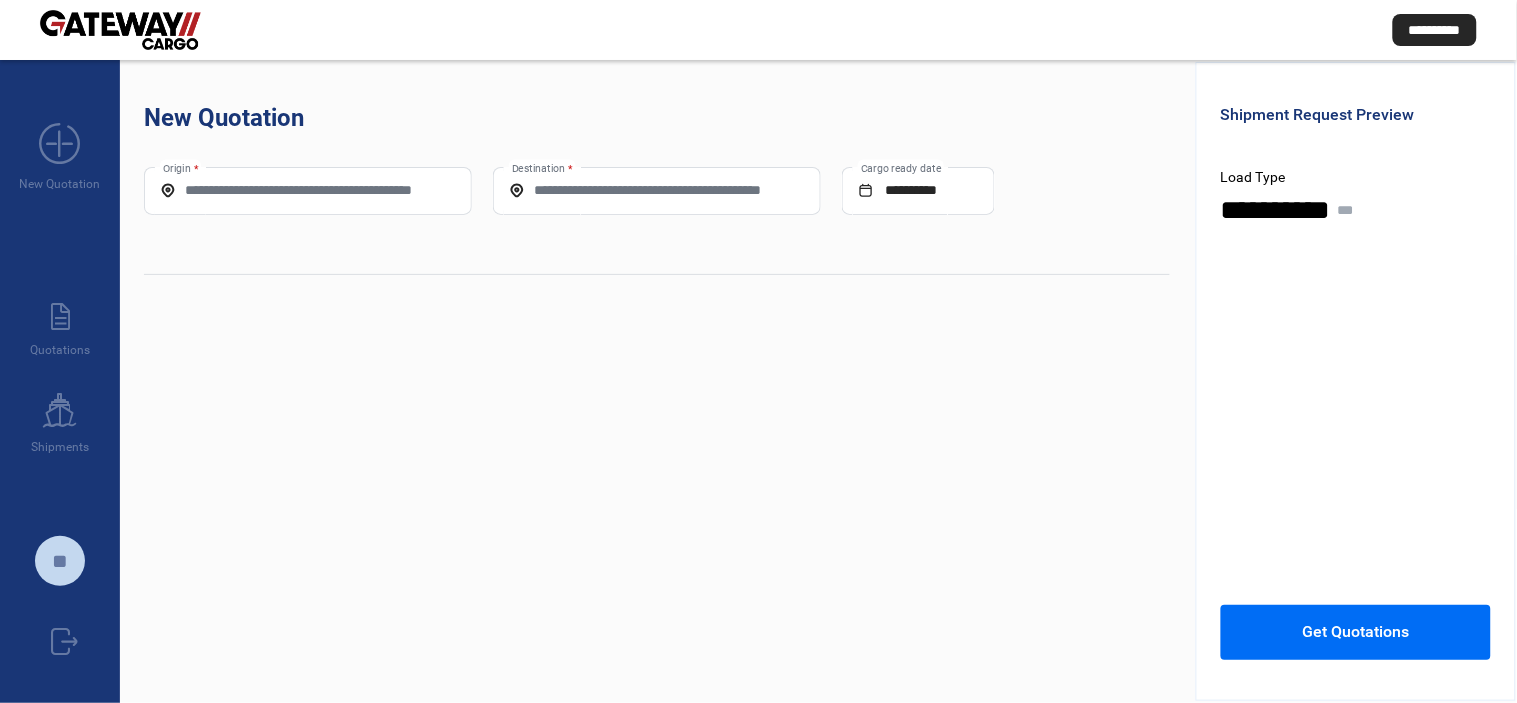 click on "Origin *" 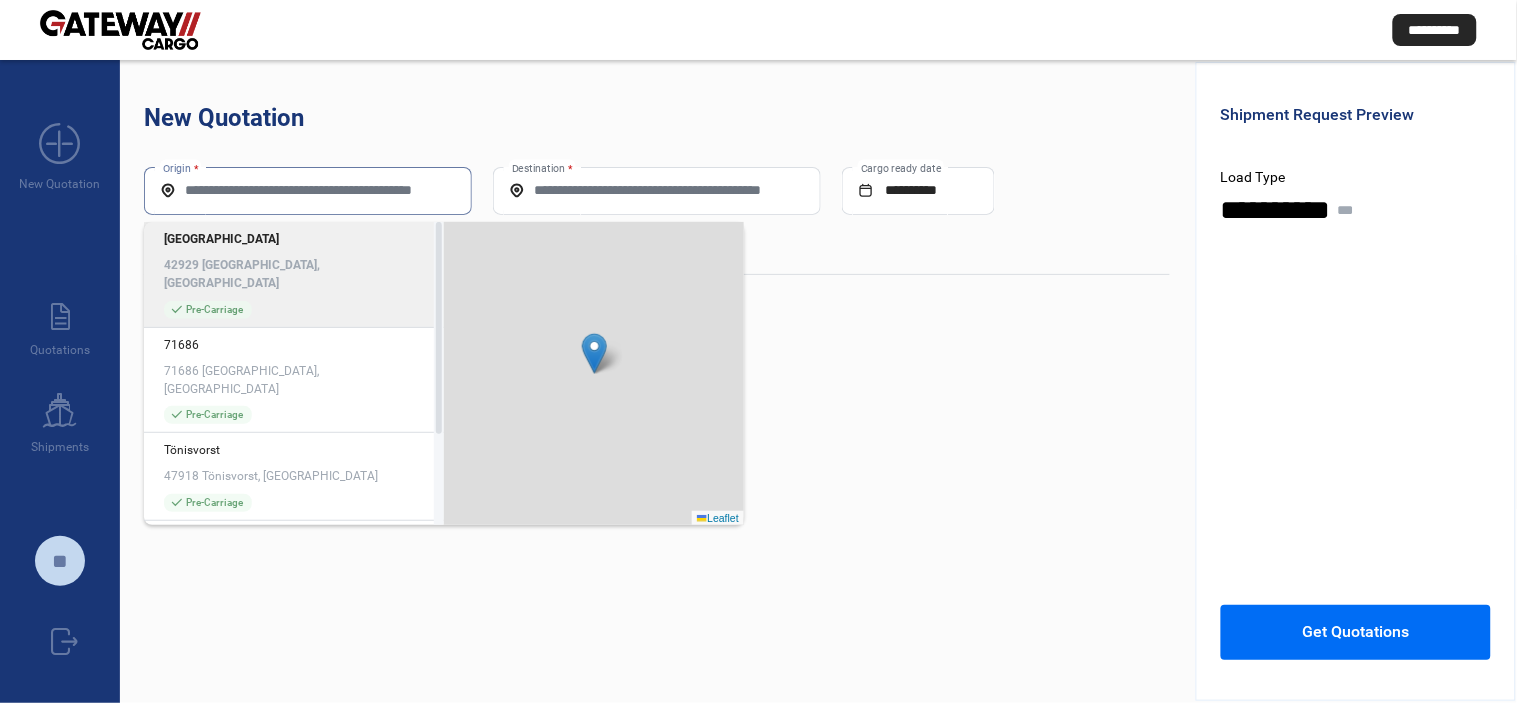 click on "Origin *" at bounding box center (308, 190) 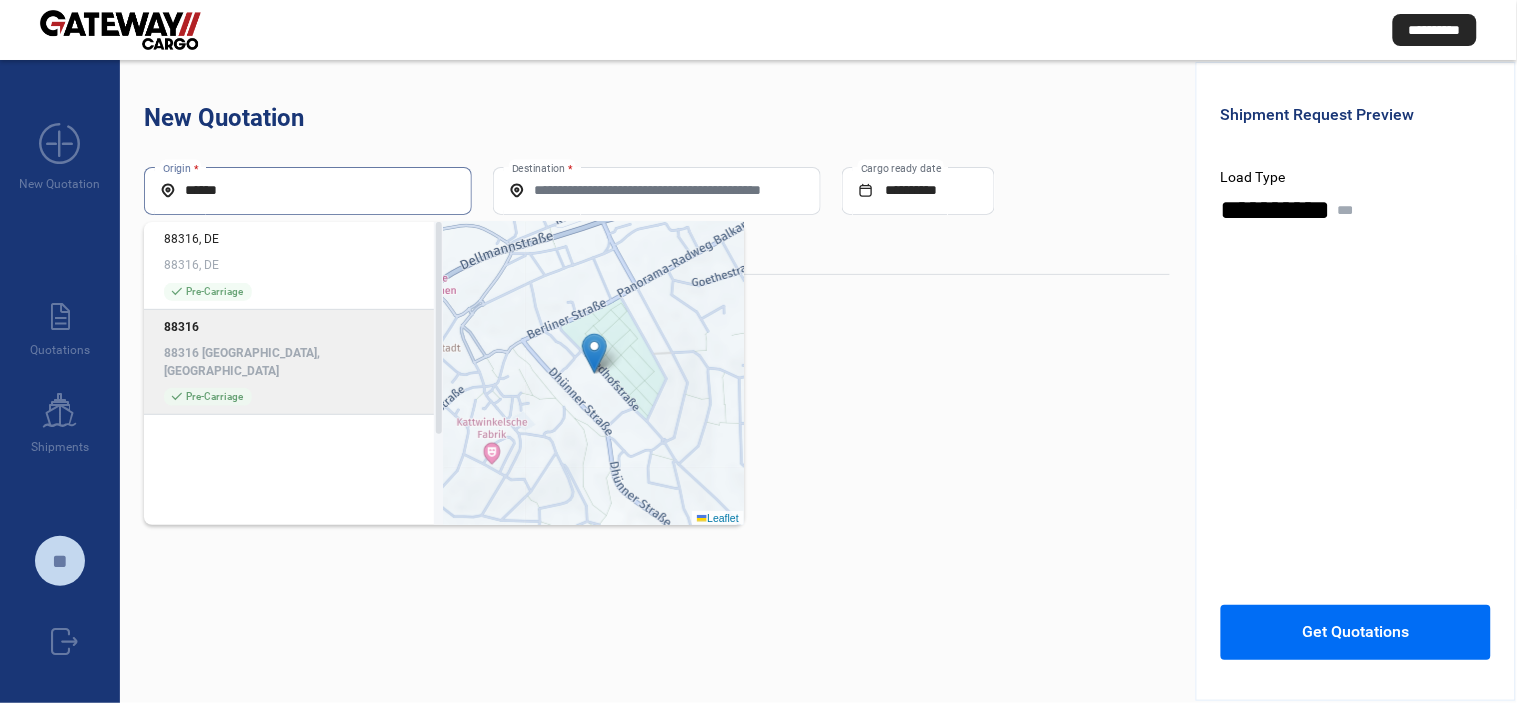 click on "check_mark  Pre-Carriage" 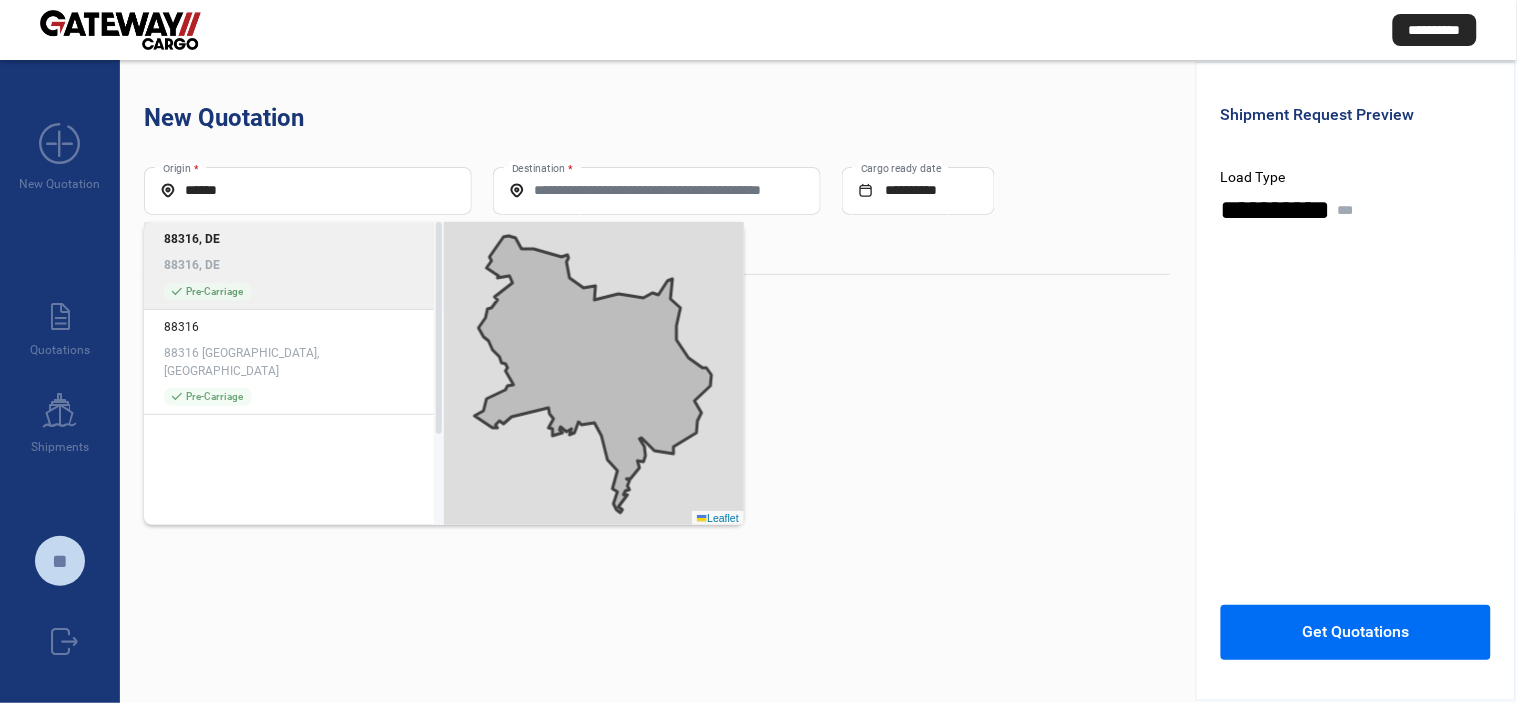 click on "Destination *" at bounding box center [657, 190] 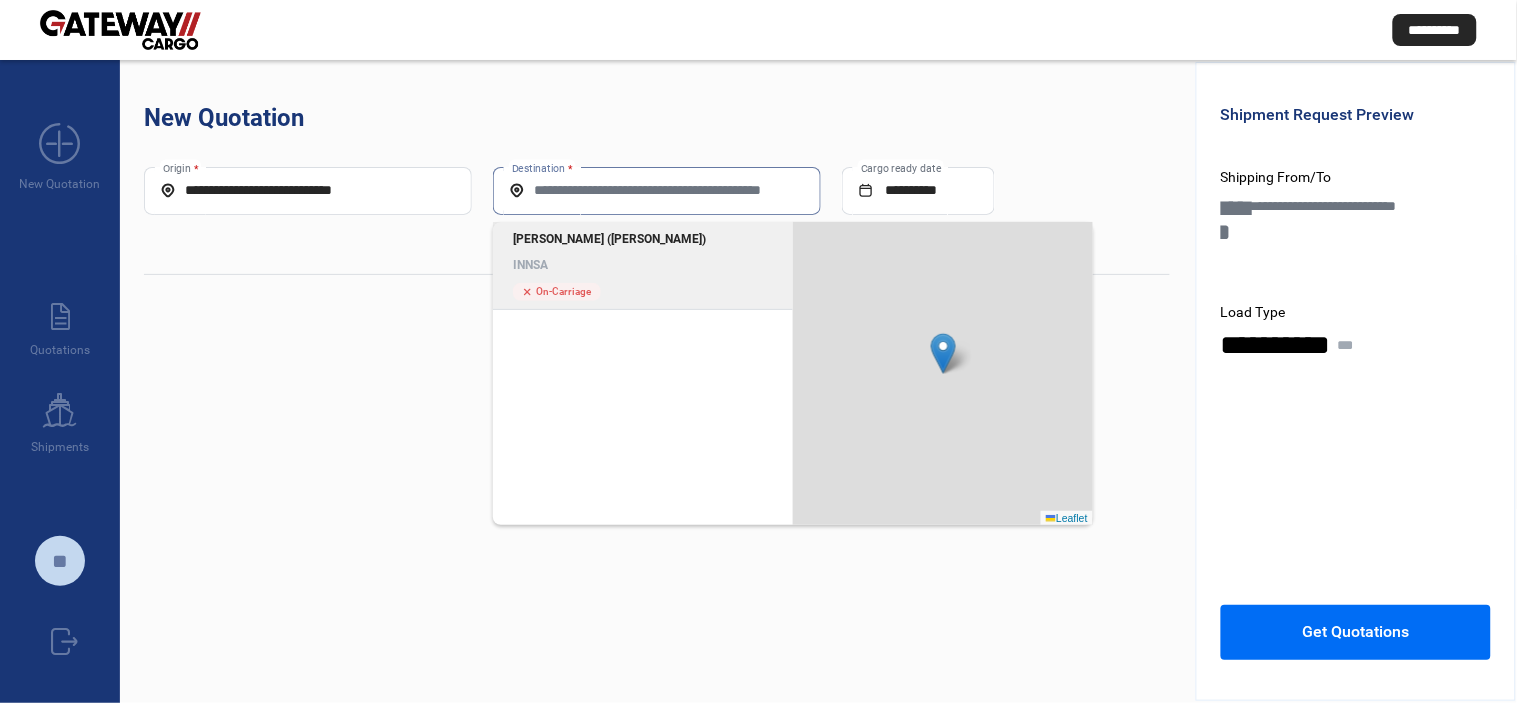 click on "[PERSON_NAME] ([PERSON_NAME]) INNSA" 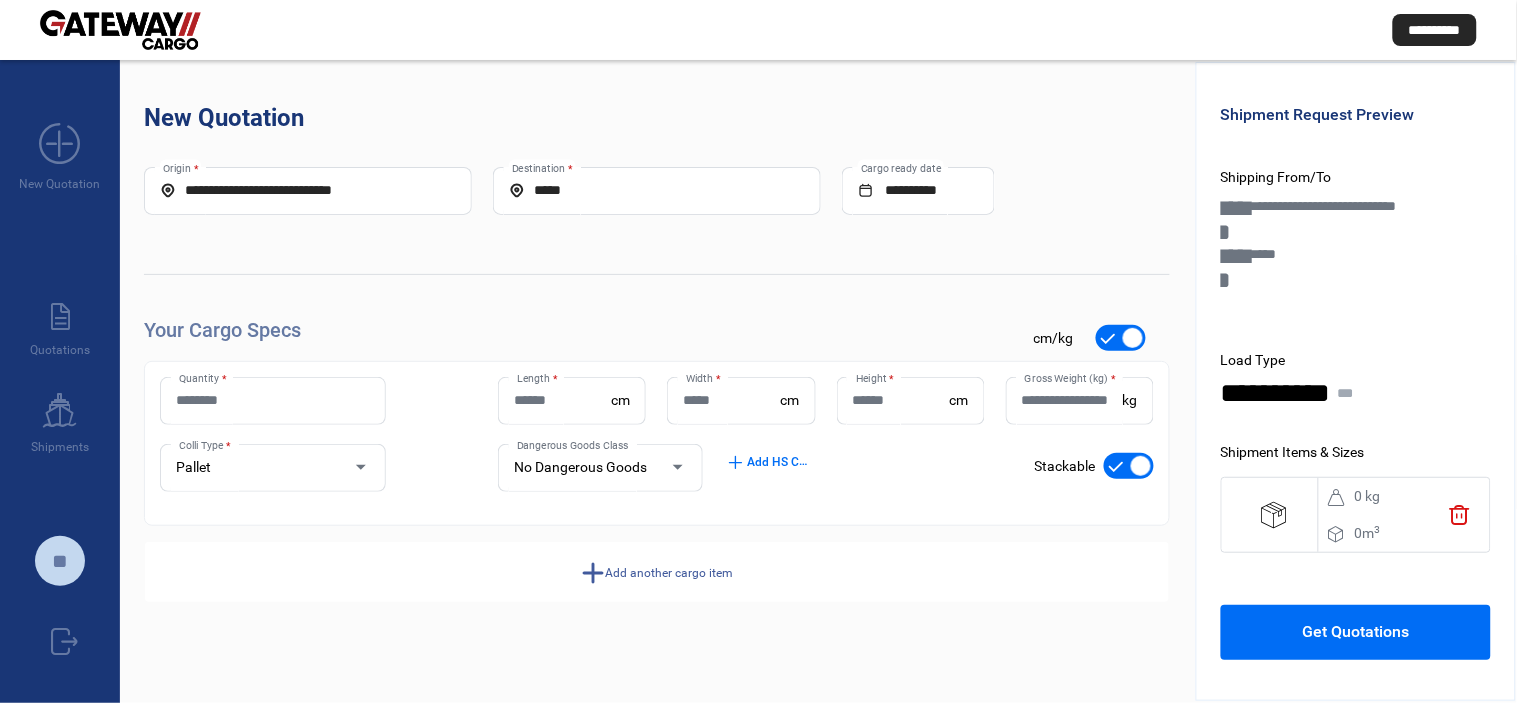 click on "Quantity *" at bounding box center [273, 400] 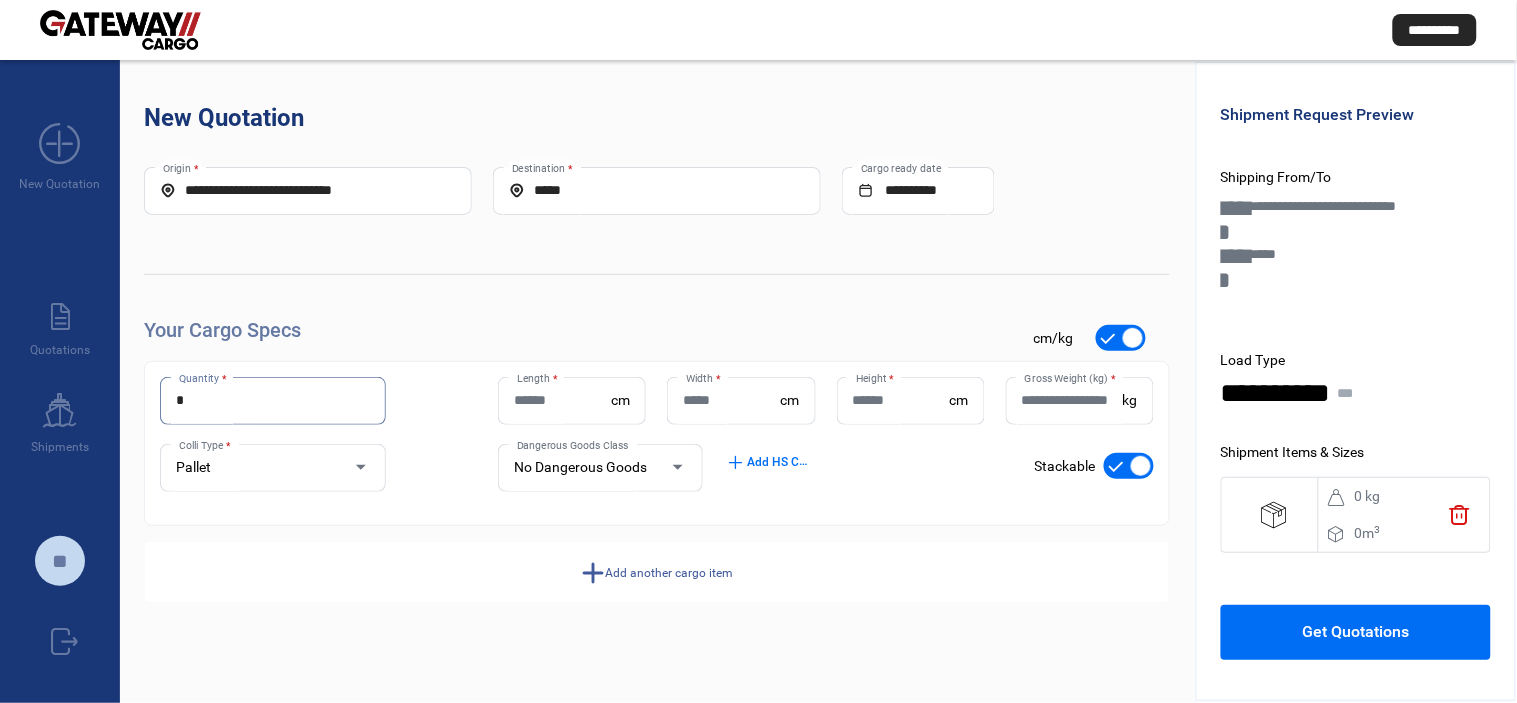 type on "*" 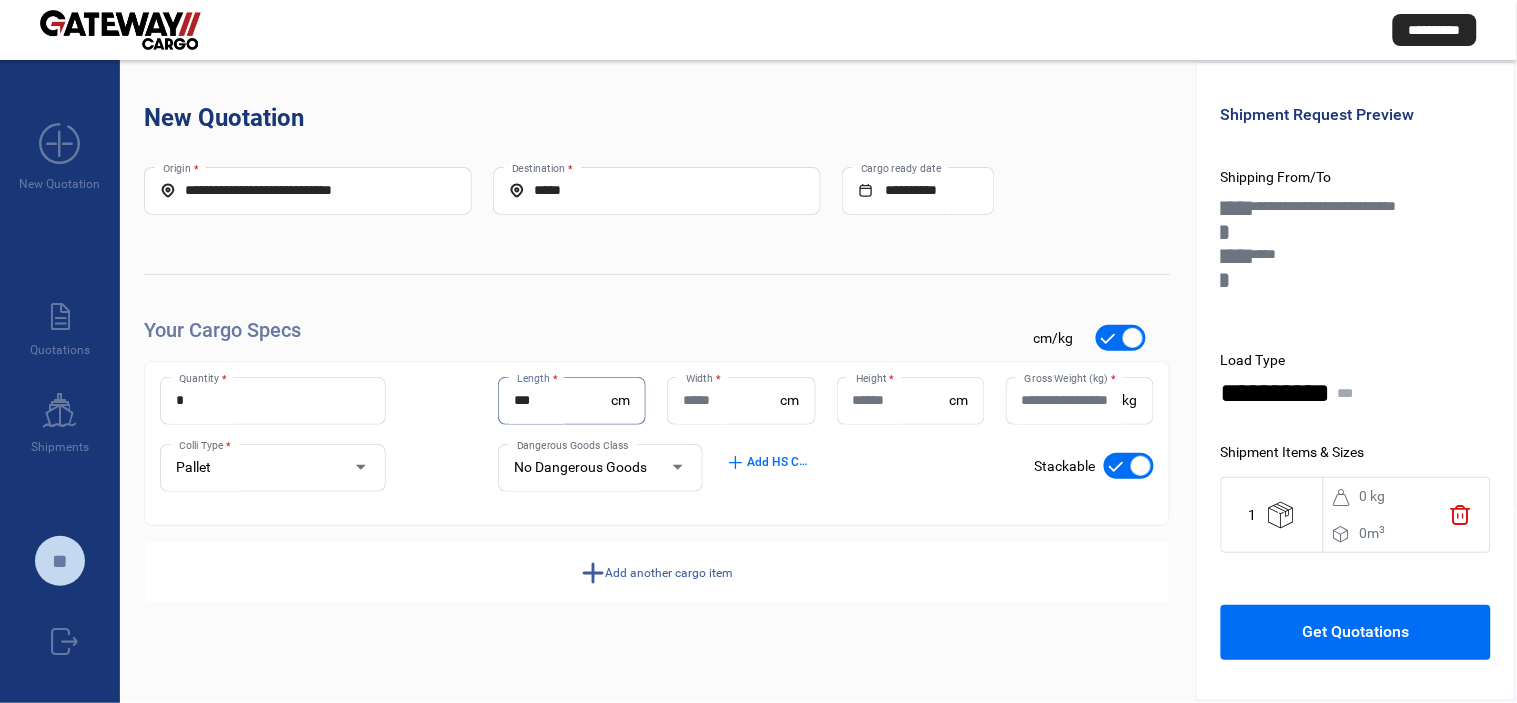 type on "***" 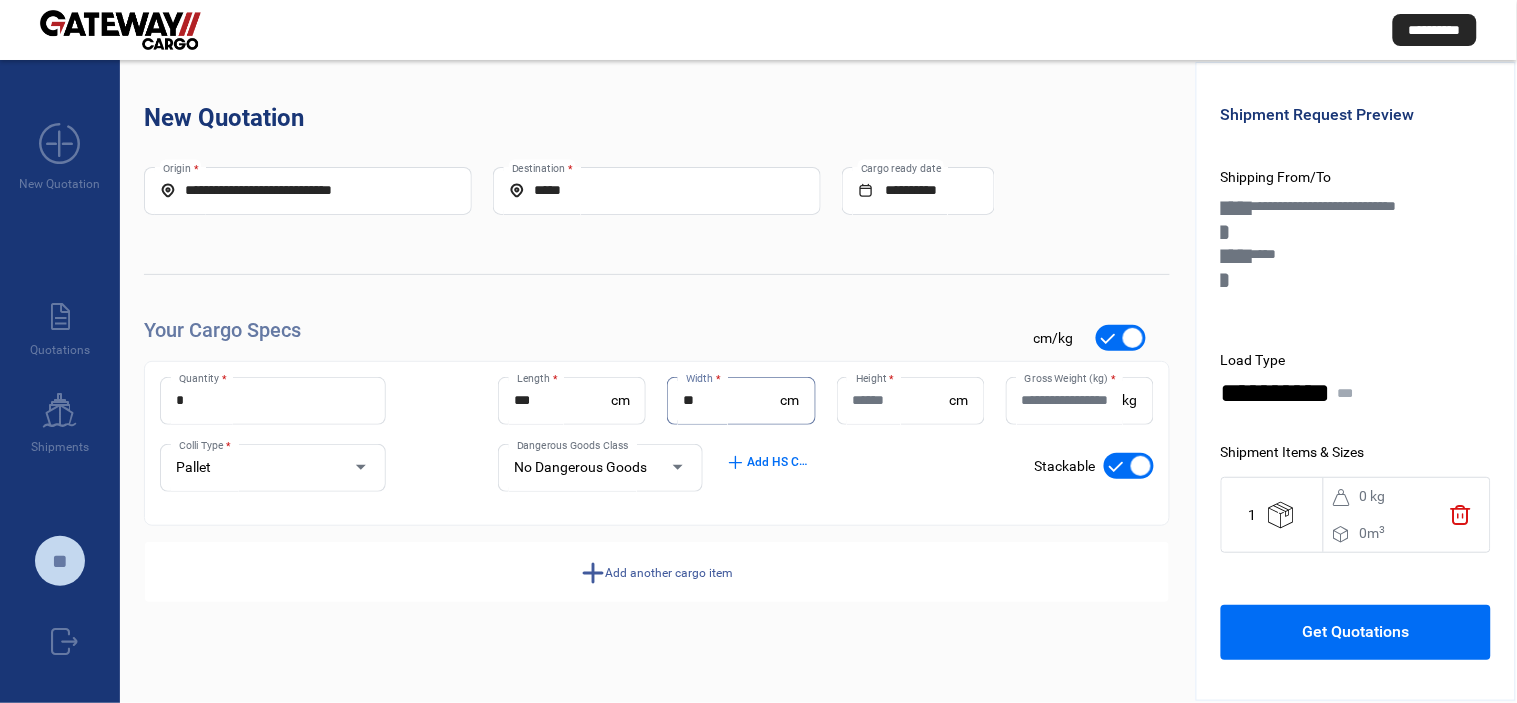 type on "**" 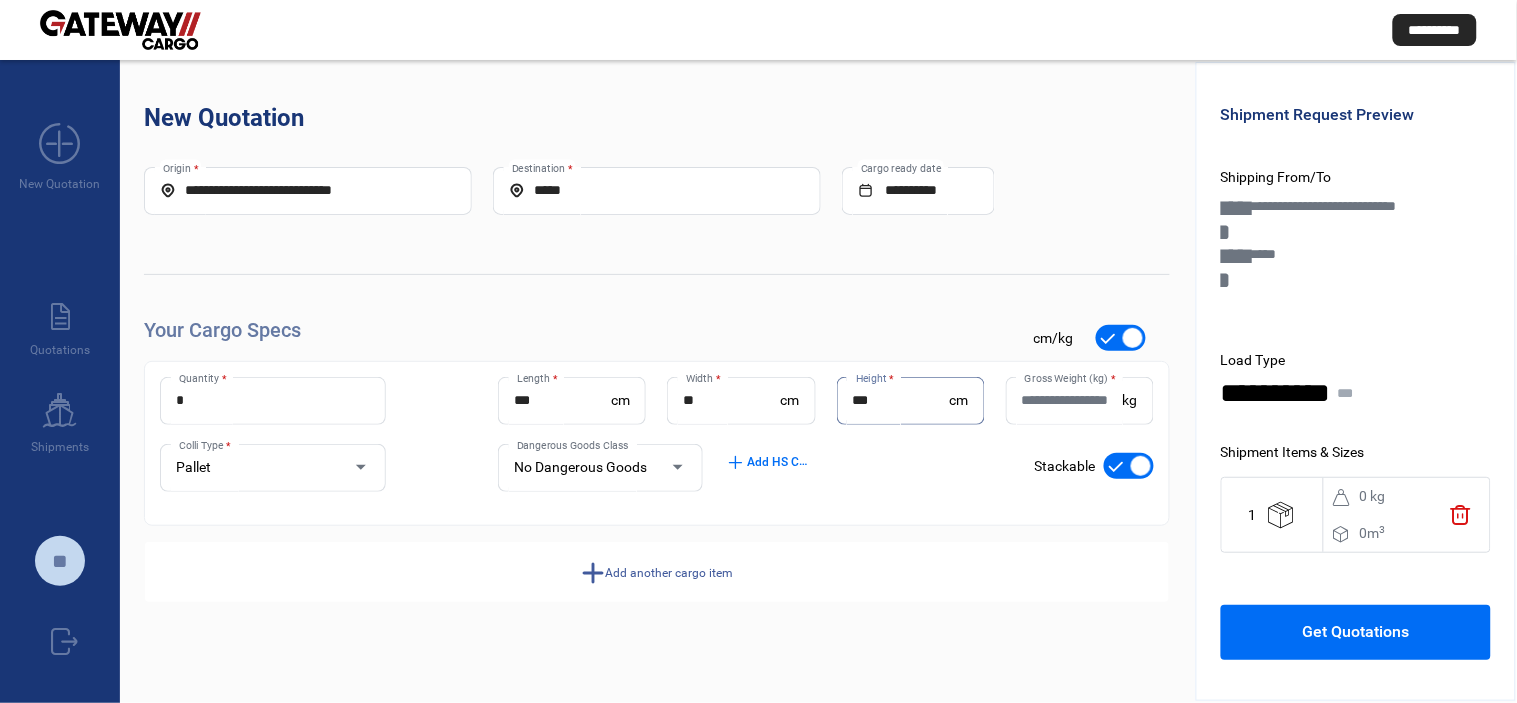 type on "***" 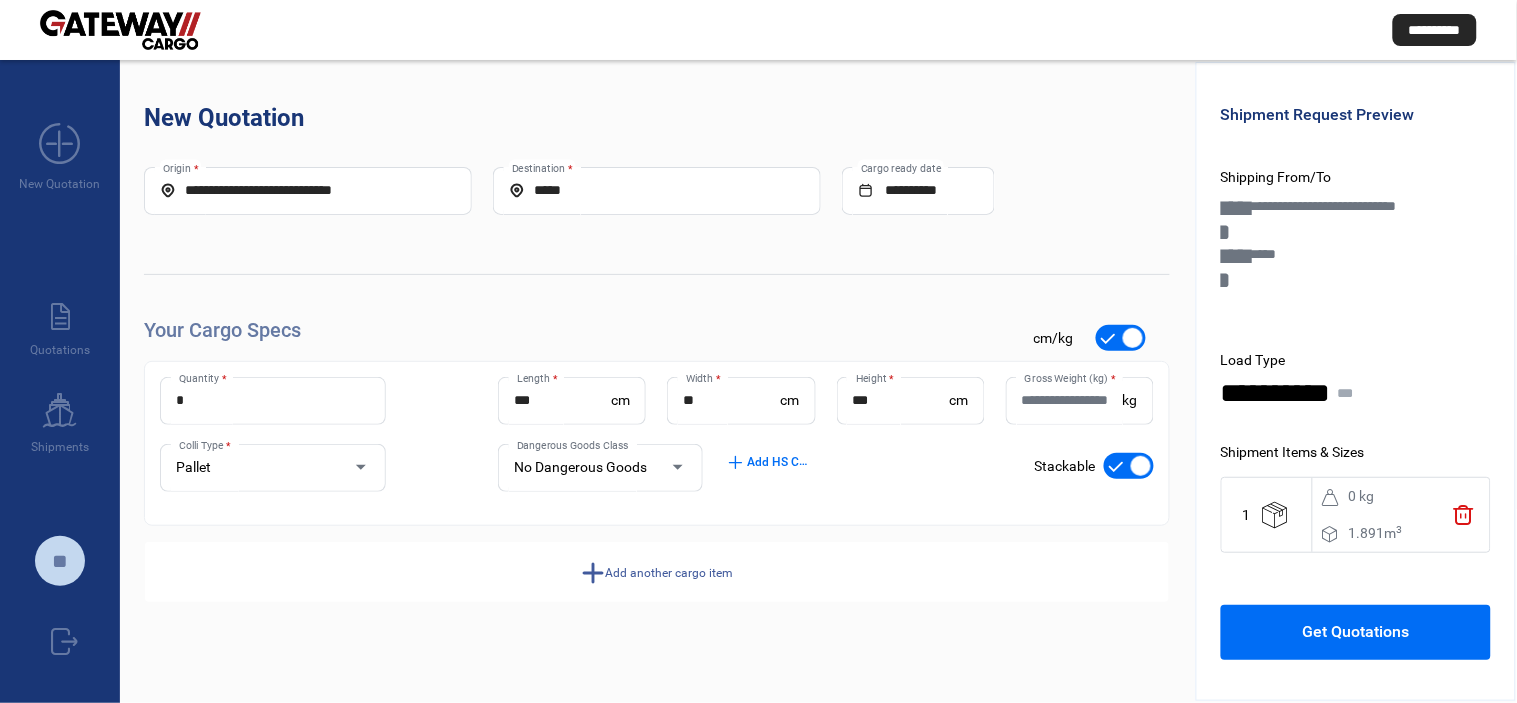 click on "Add another cargo item" 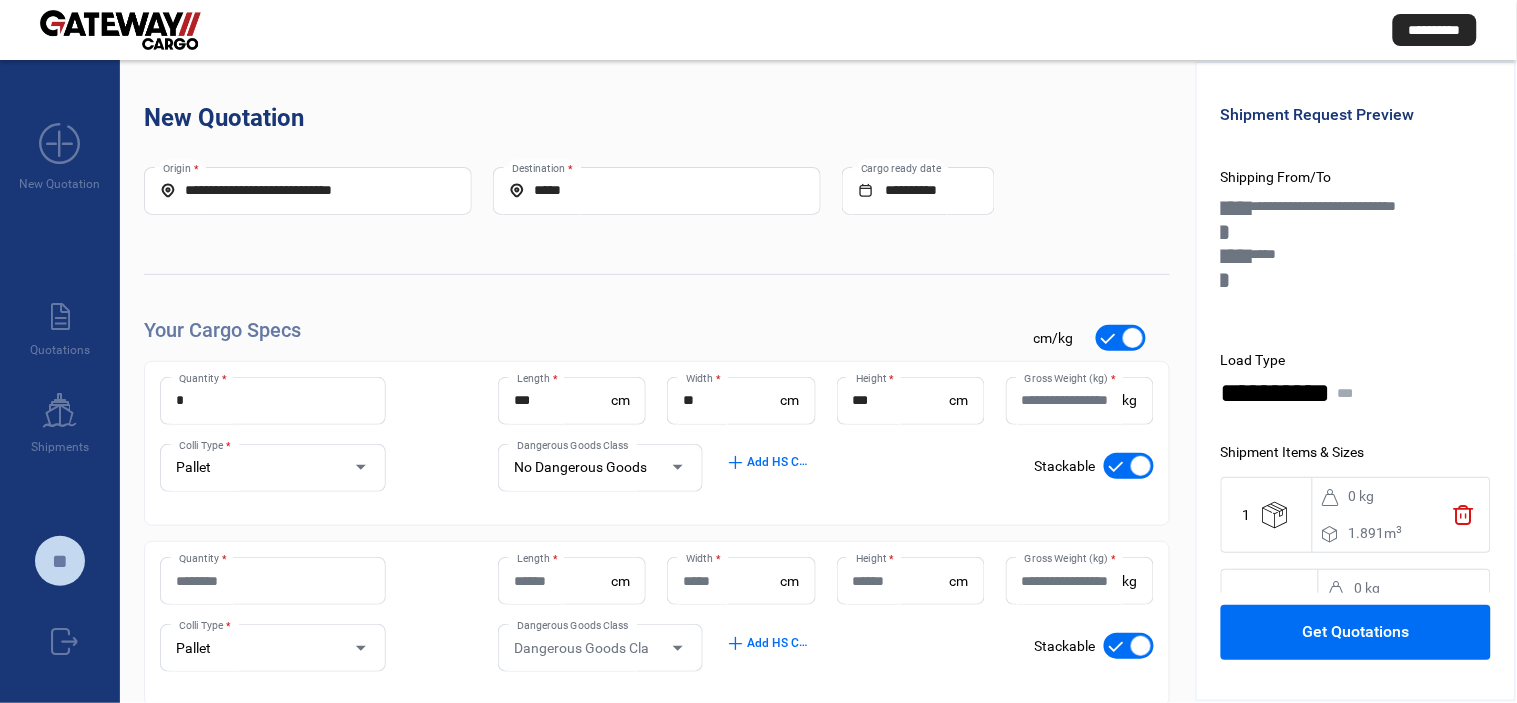 type 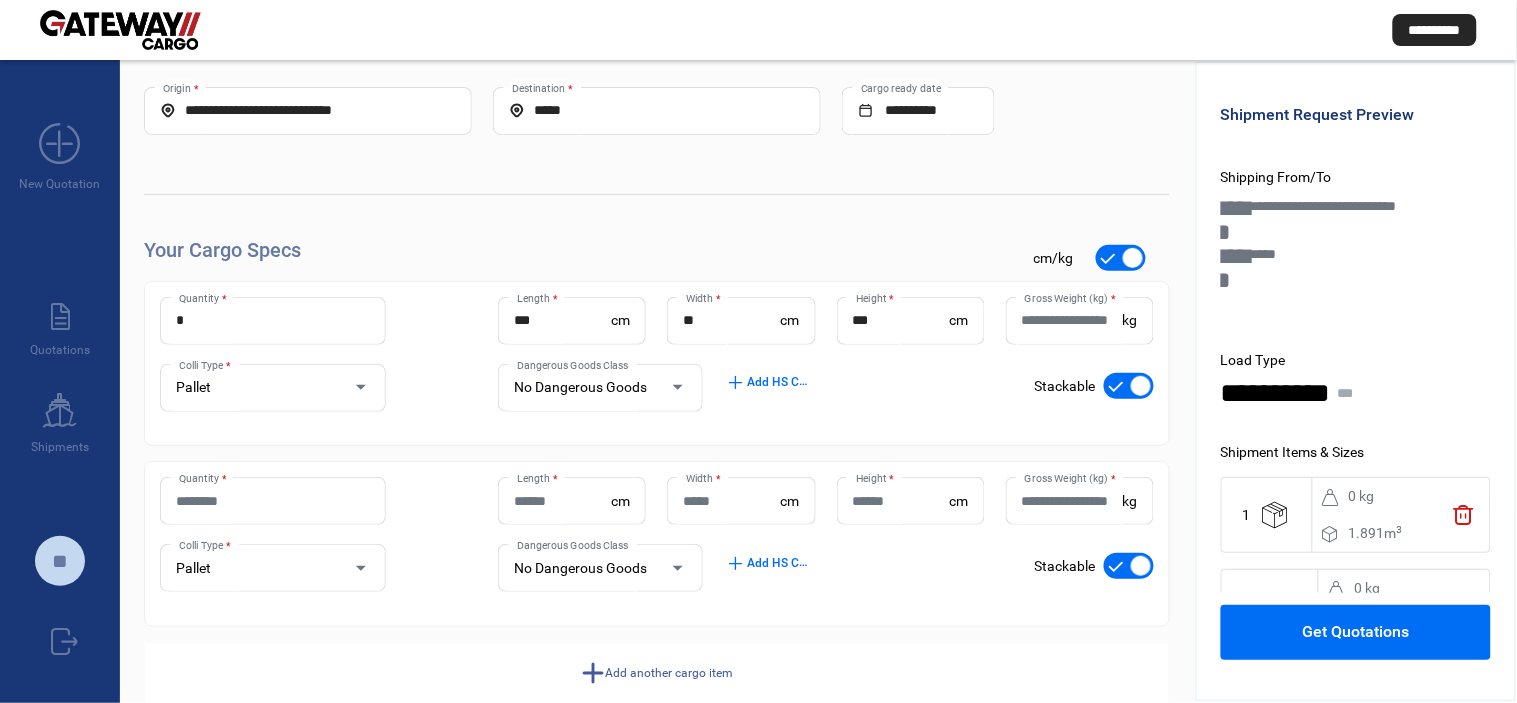 scroll, scrollTop: 121, scrollLeft: 0, axis: vertical 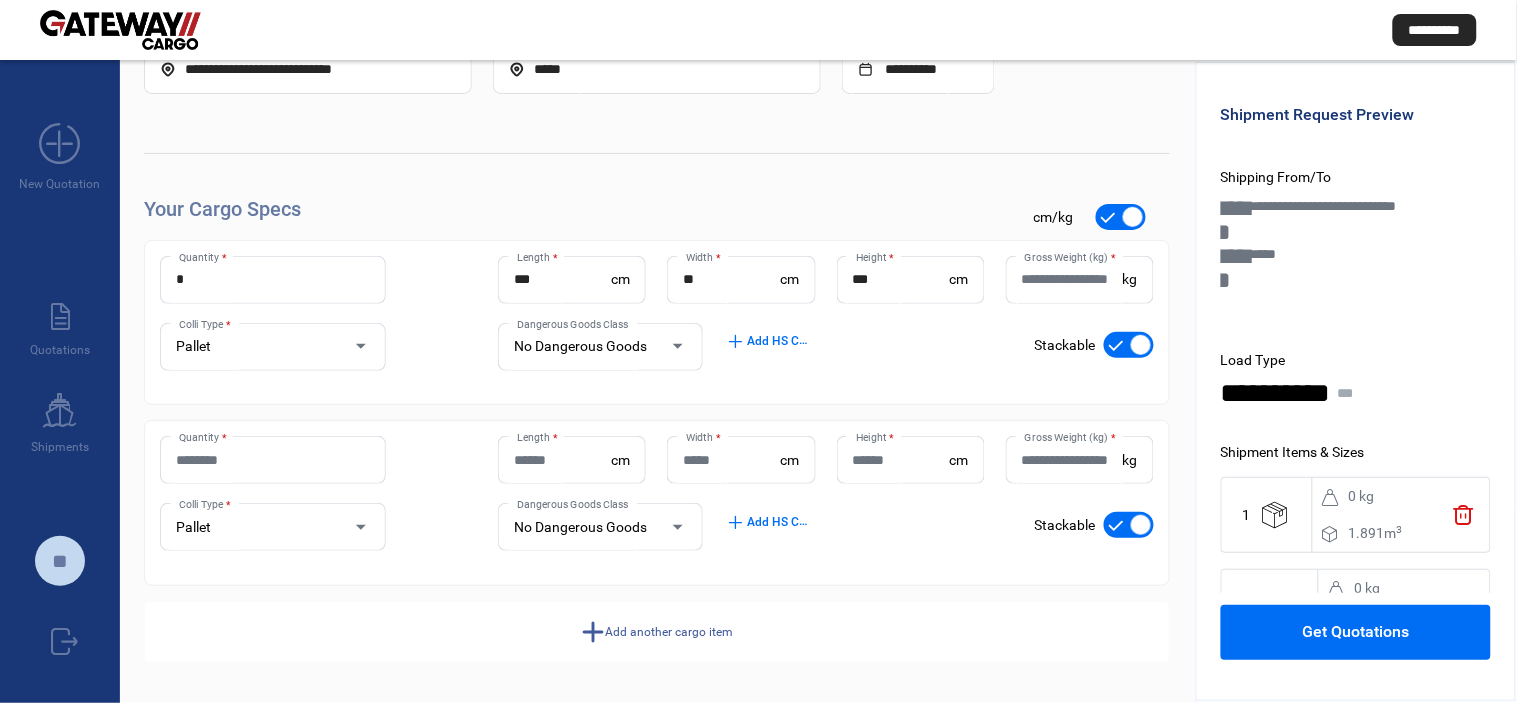 click on "Quantity *" at bounding box center [273, 460] 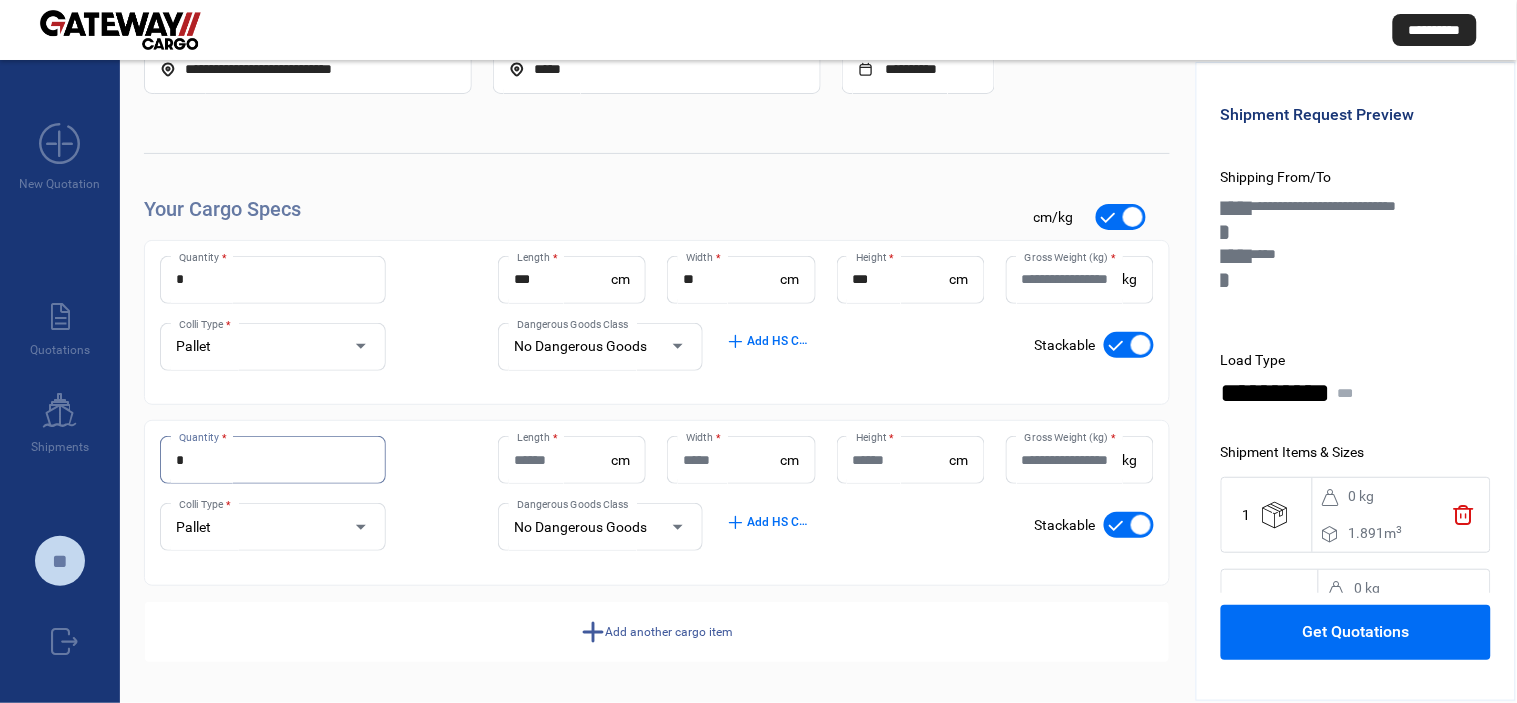 type on "*" 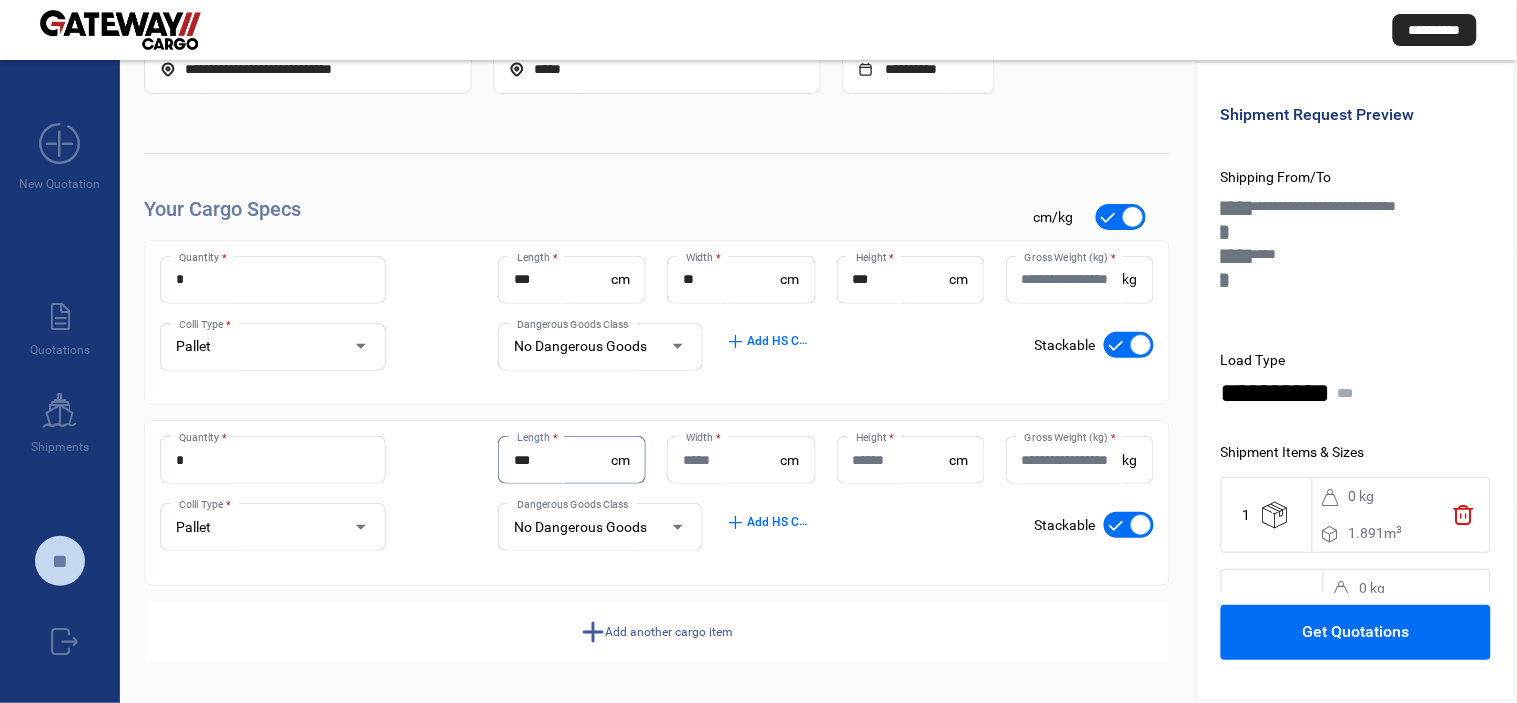 type on "***" 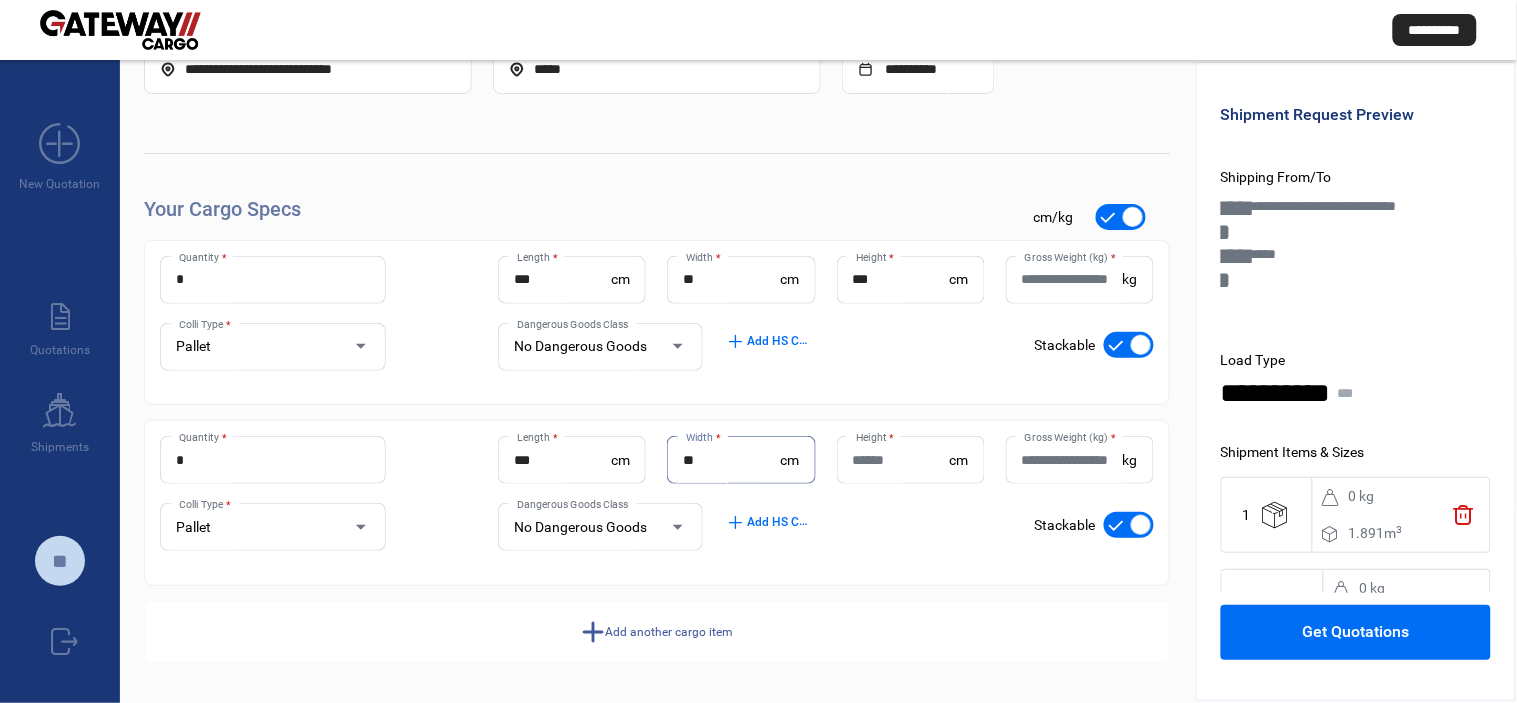 type on "**" 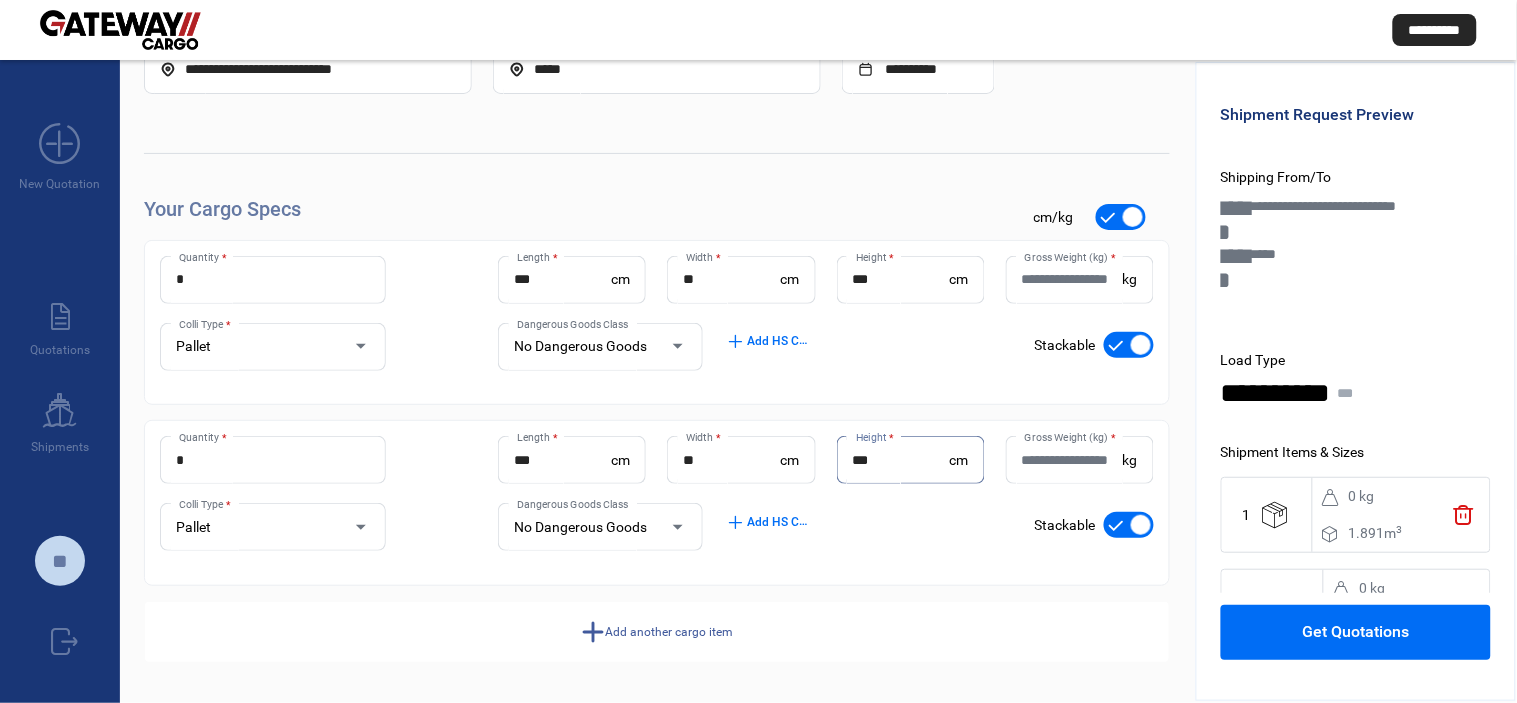type on "***" 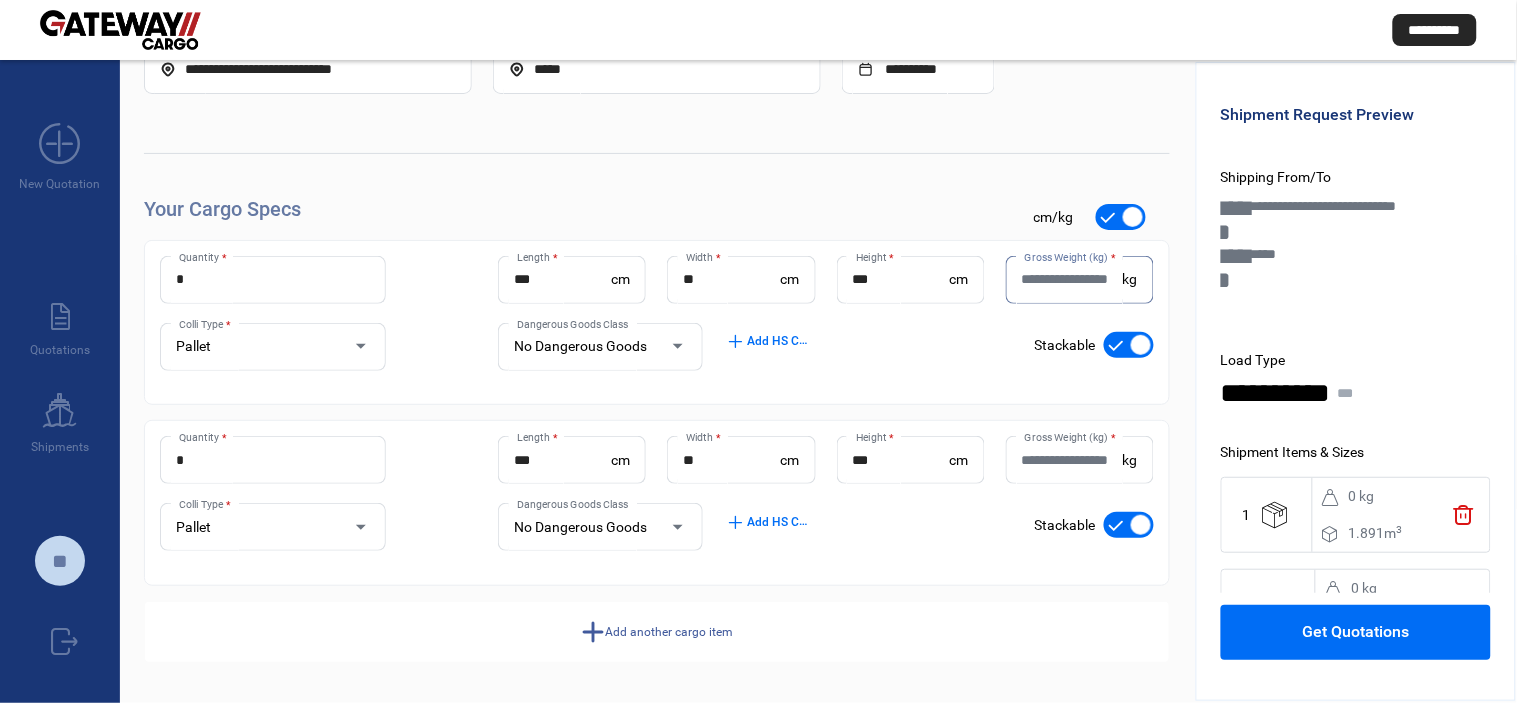 click on "Gross Weight (kg)  *" at bounding box center [1072, 279] 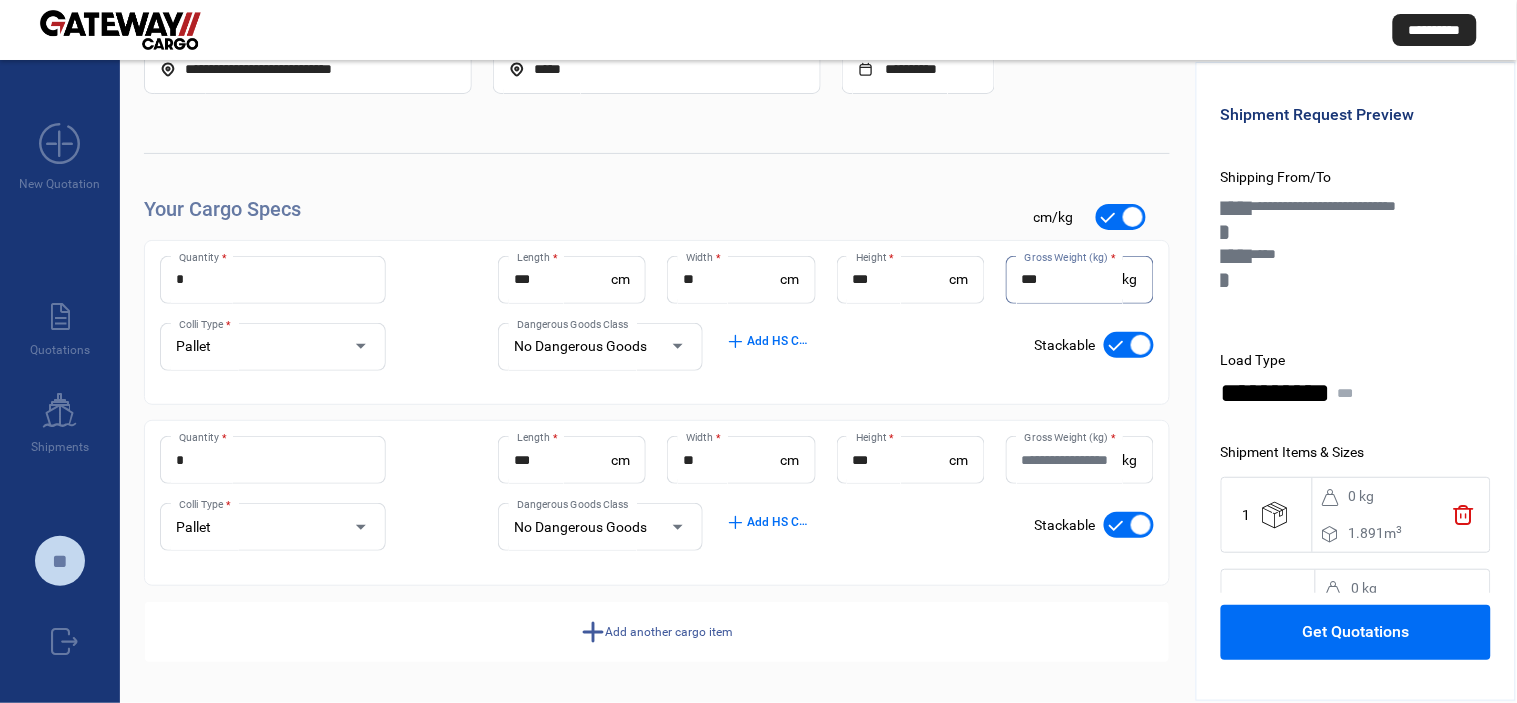 type on "***" 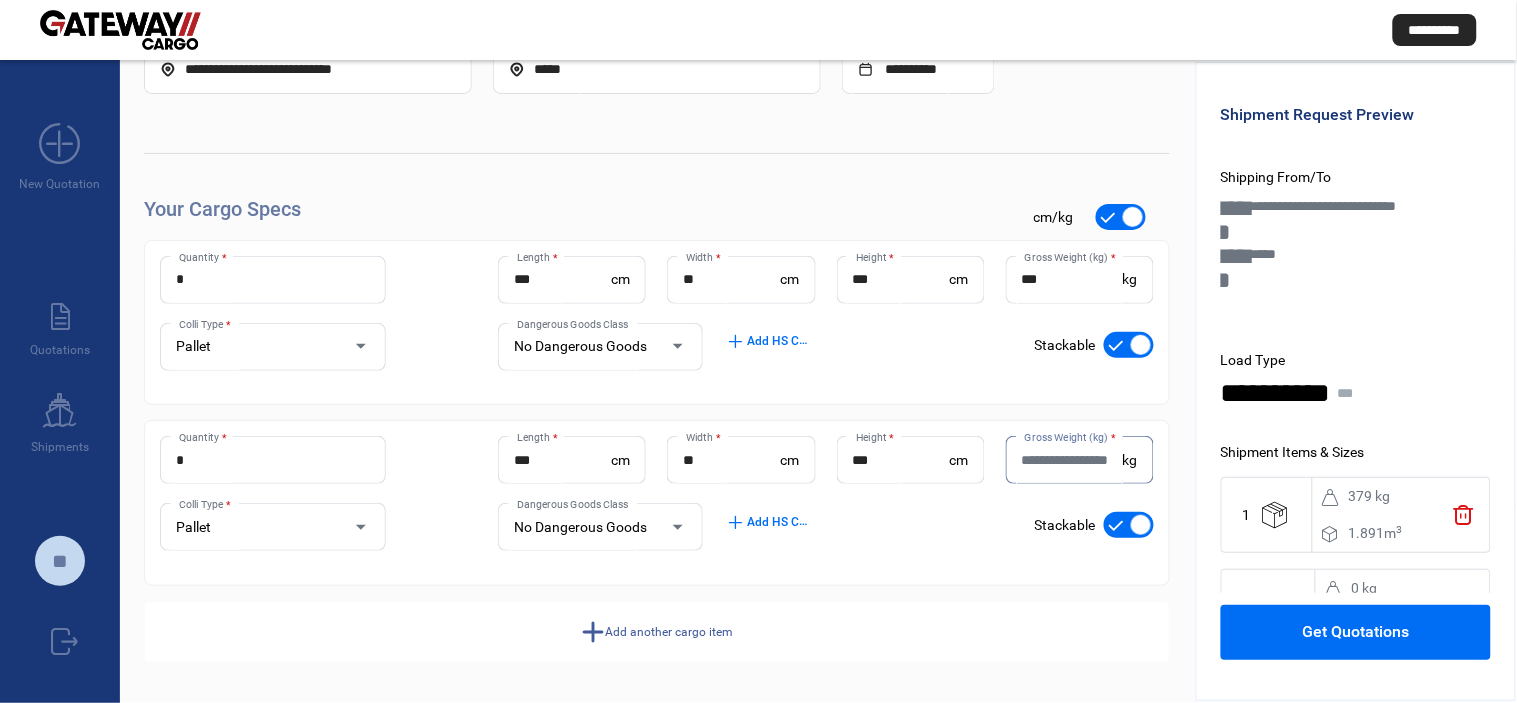 click on "Gross Weight (kg)  *" at bounding box center (1072, 460) 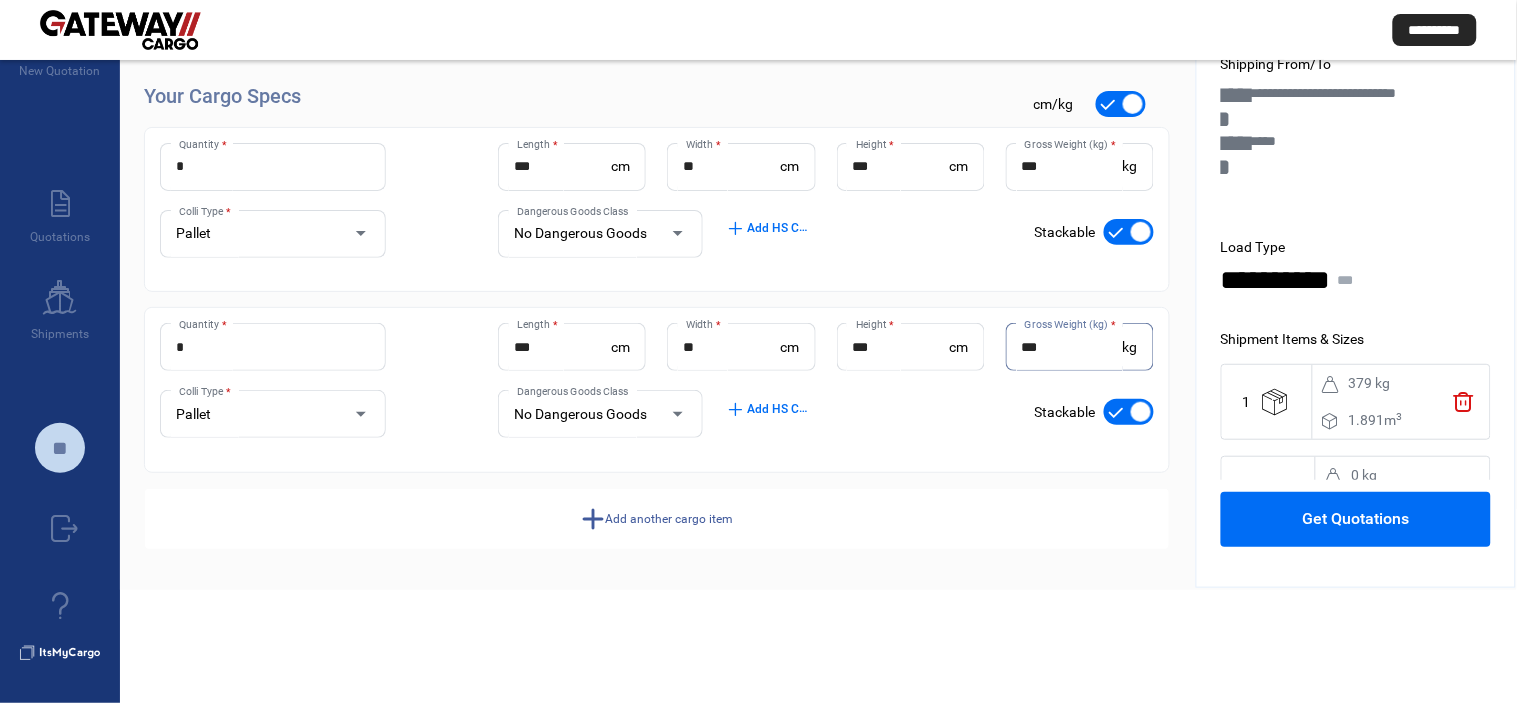 scroll, scrollTop: 115, scrollLeft: 0, axis: vertical 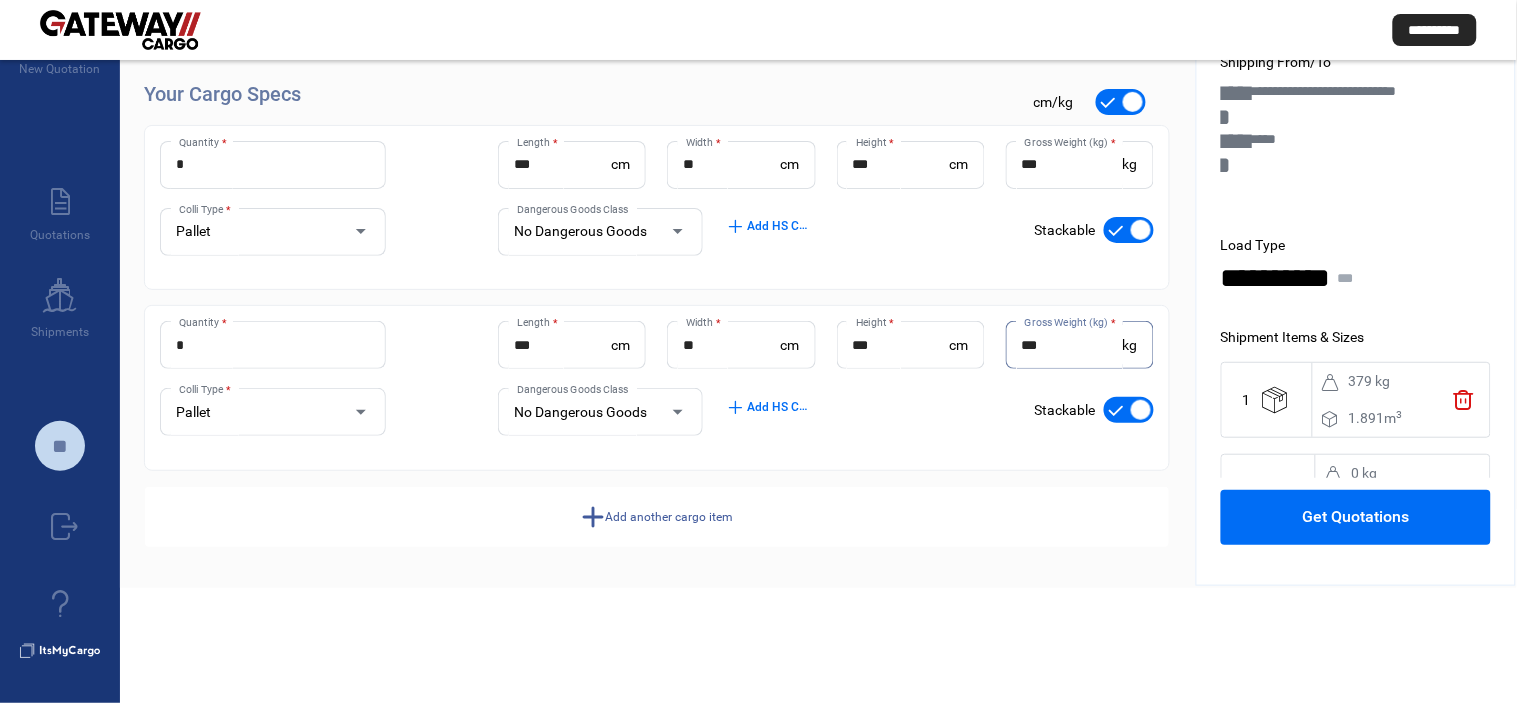 type on "***" 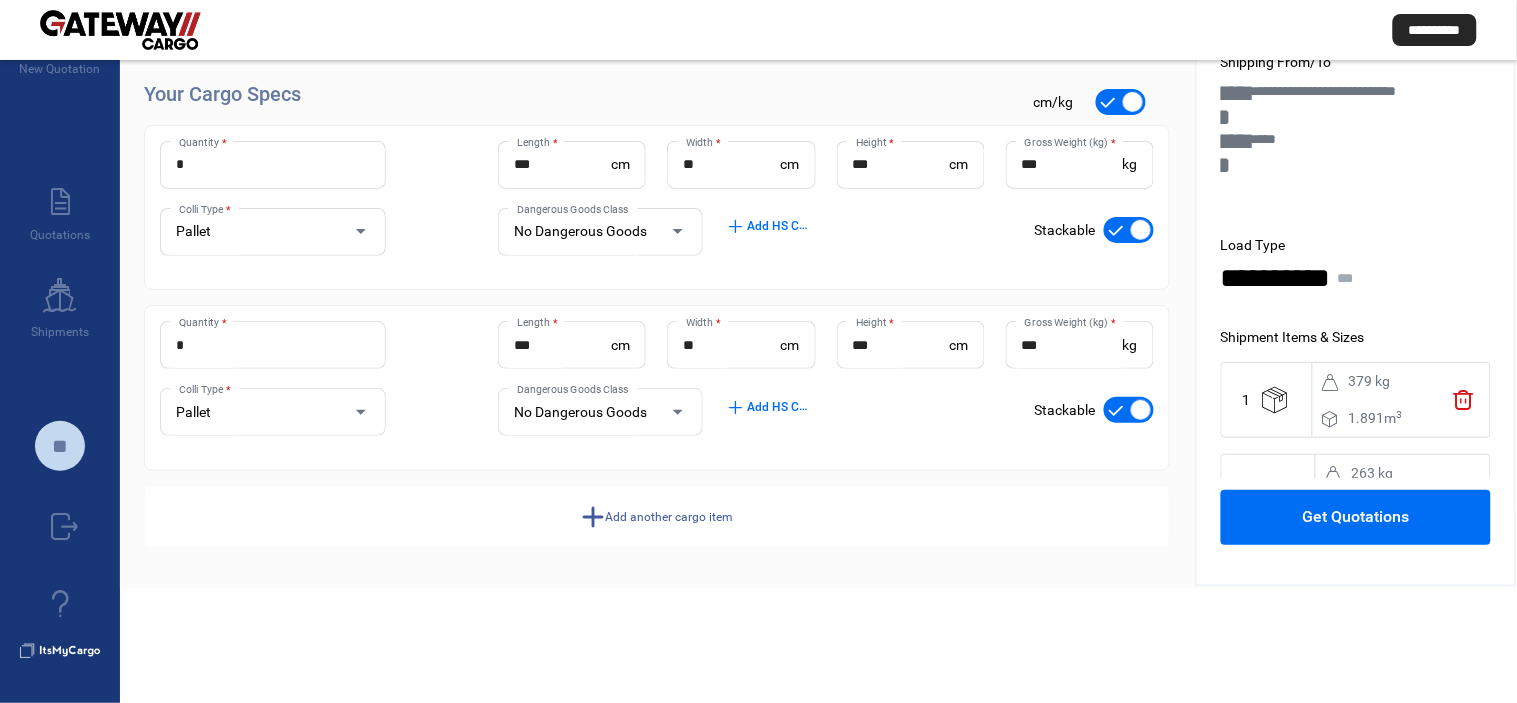 click on "Add another cargo item" 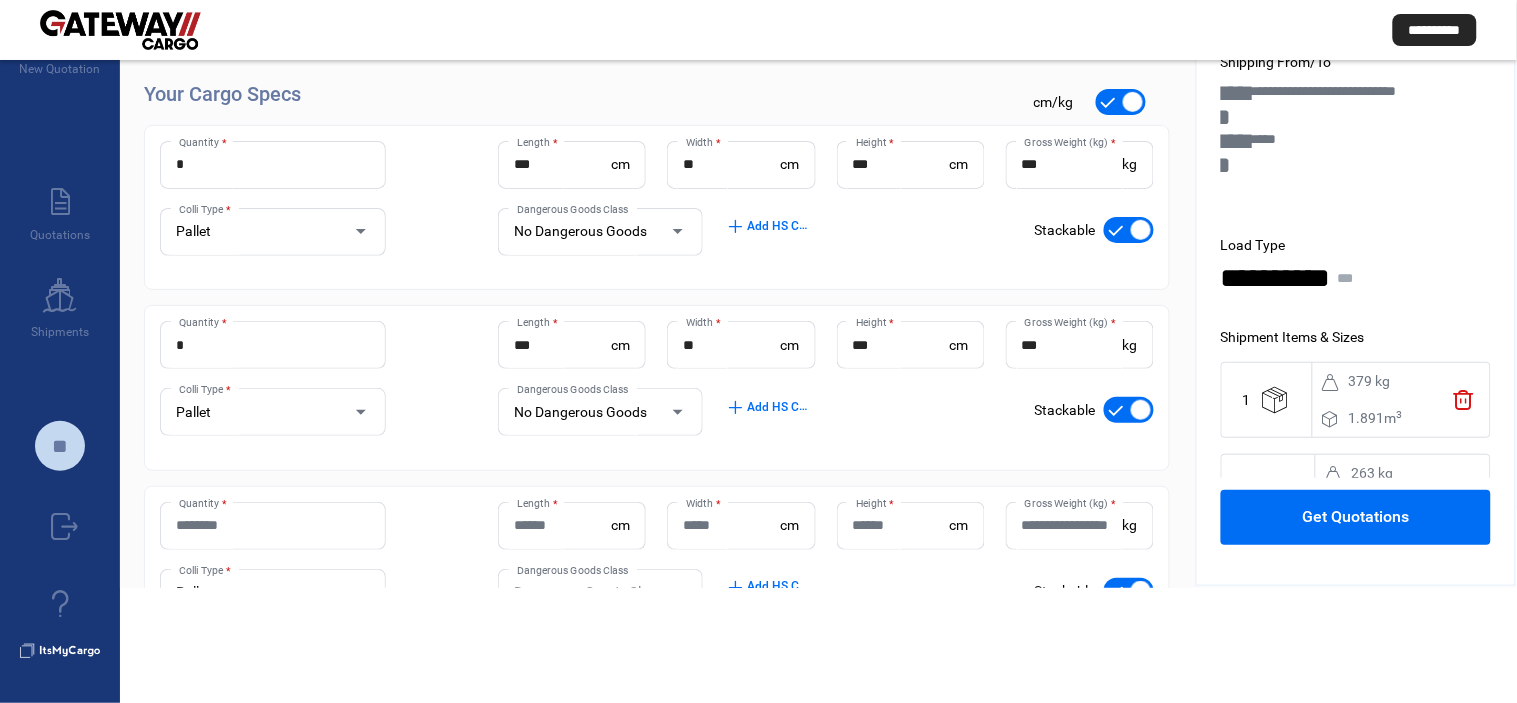 click on "Quantity *" at bounding box center (273, 525) 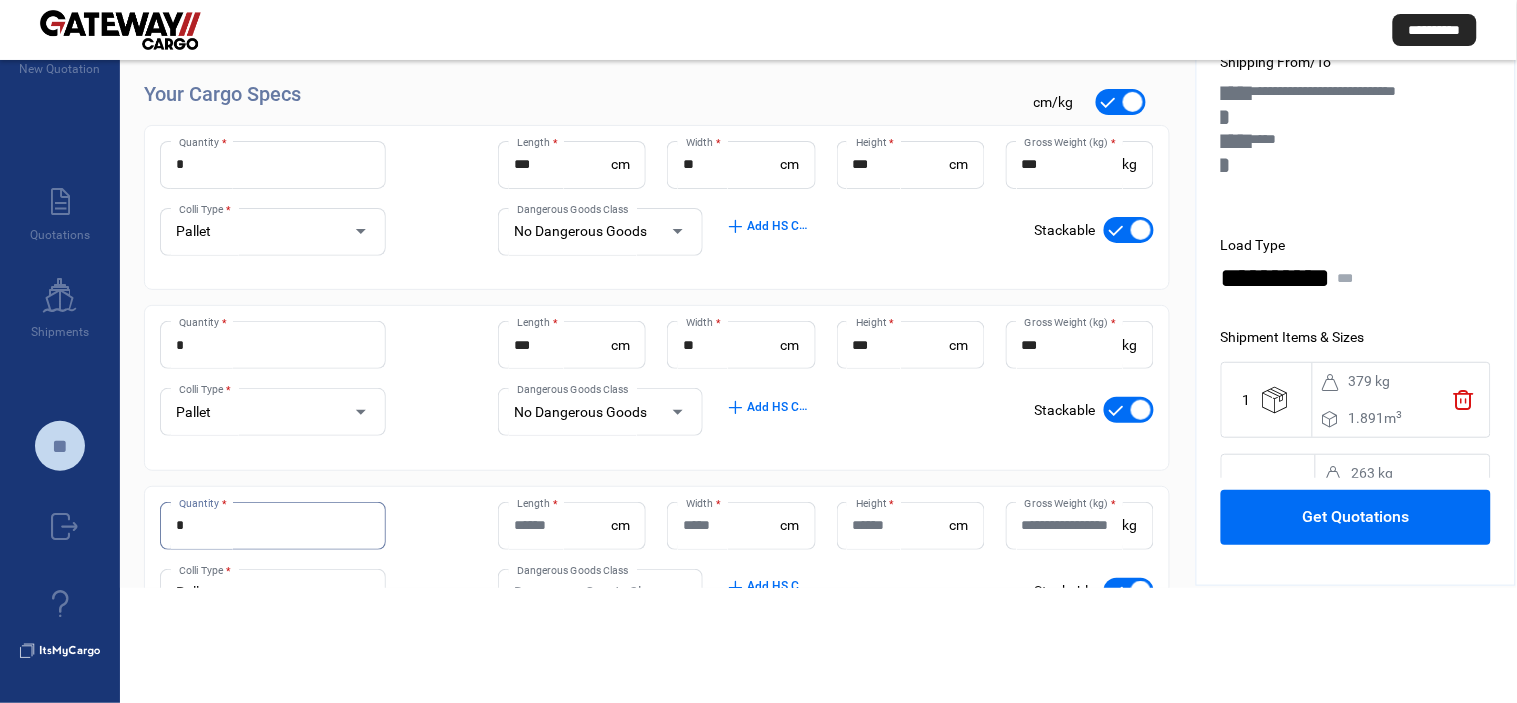 type on "*" 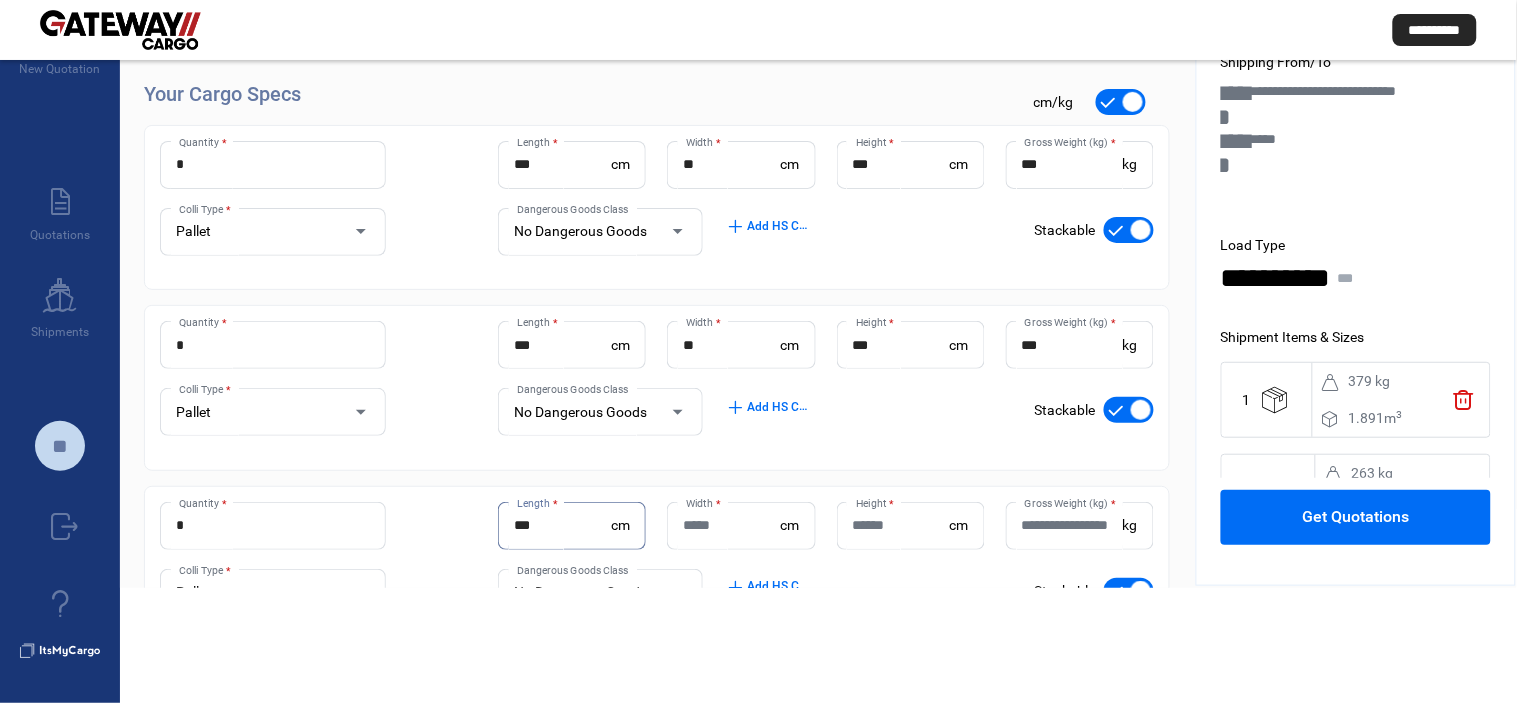 type on "***" 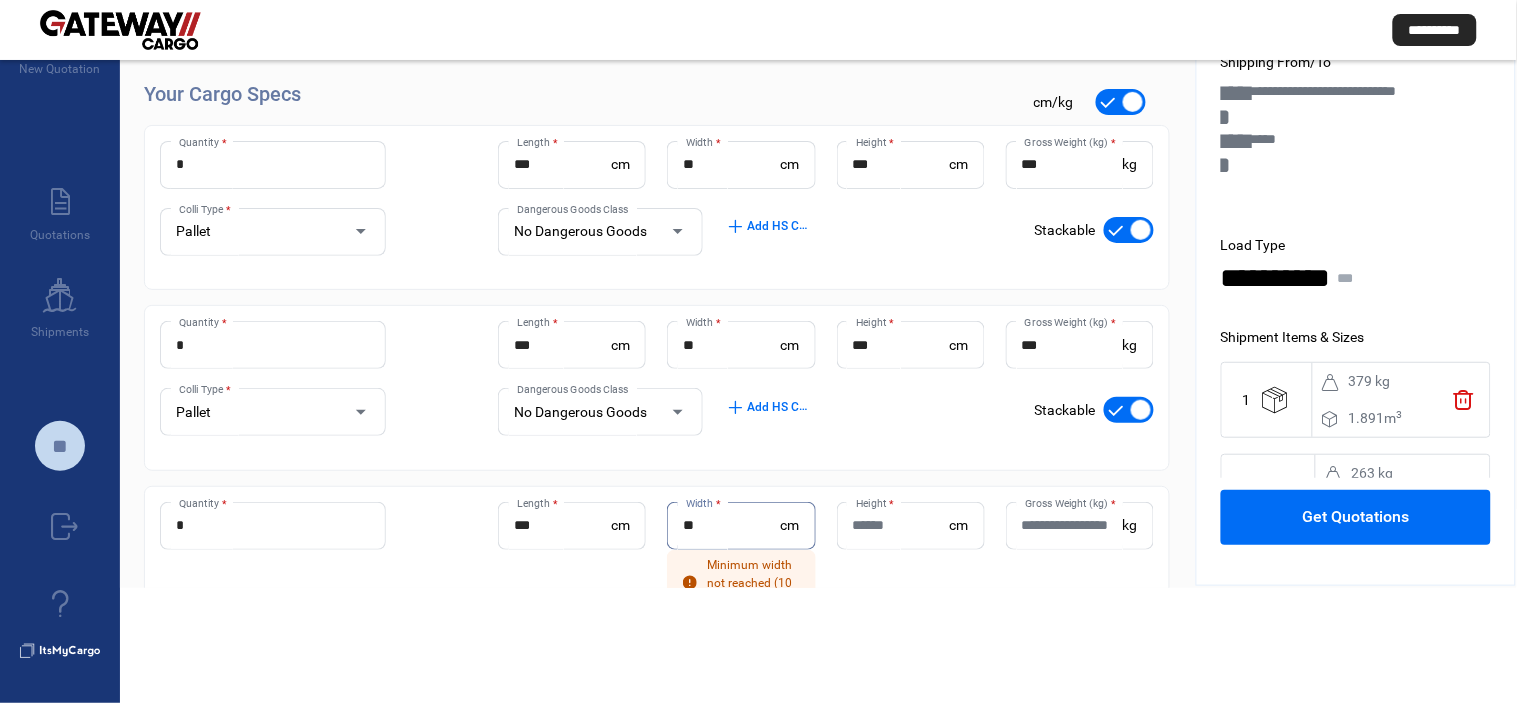 type on "**" 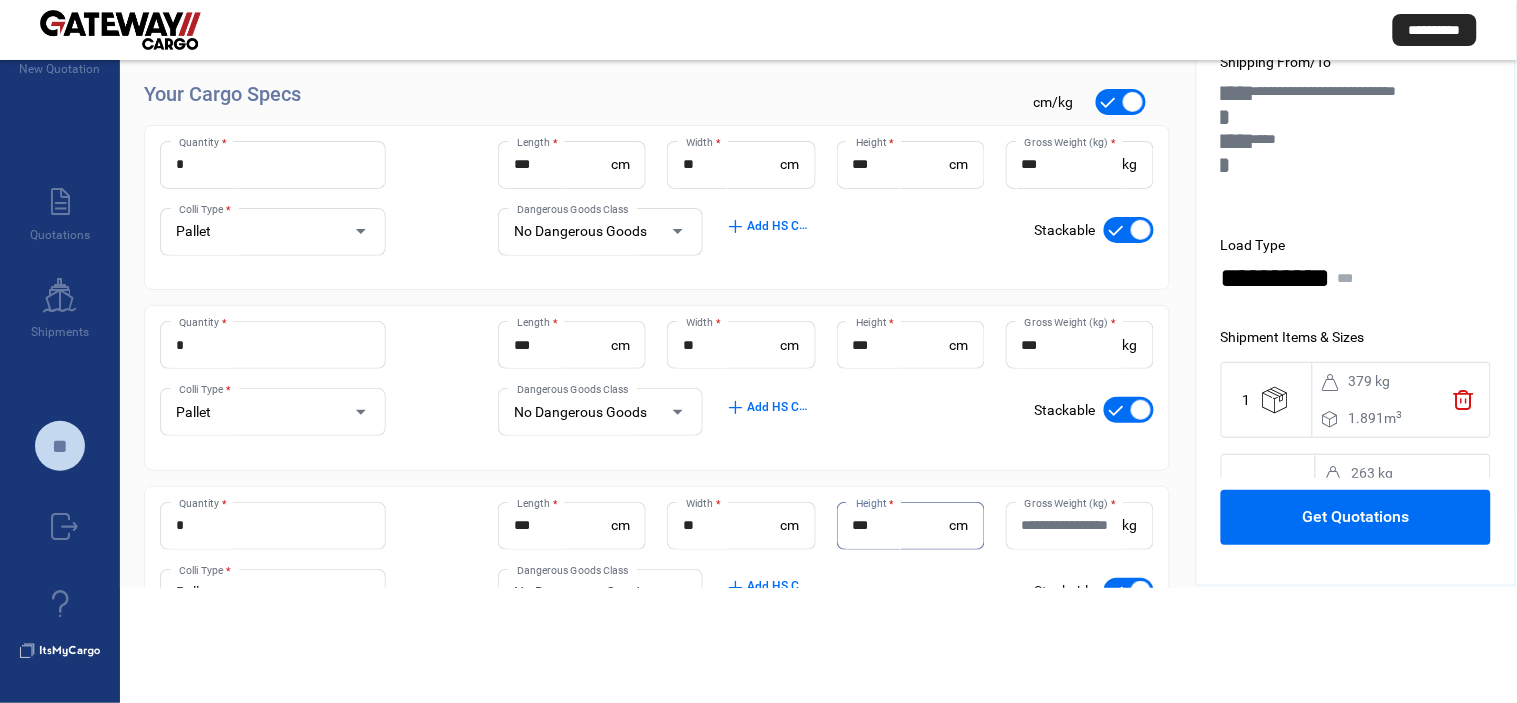 type on "***" 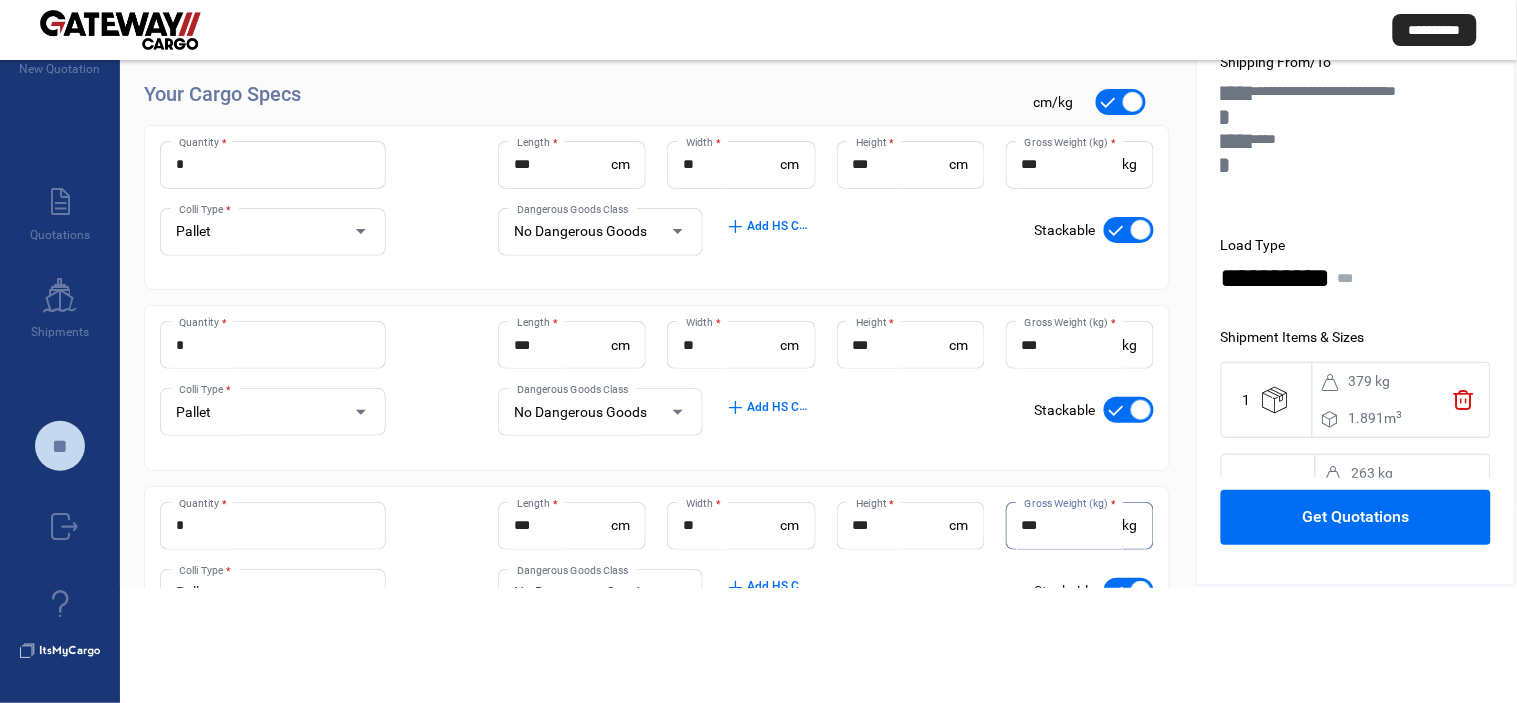 type on "***" 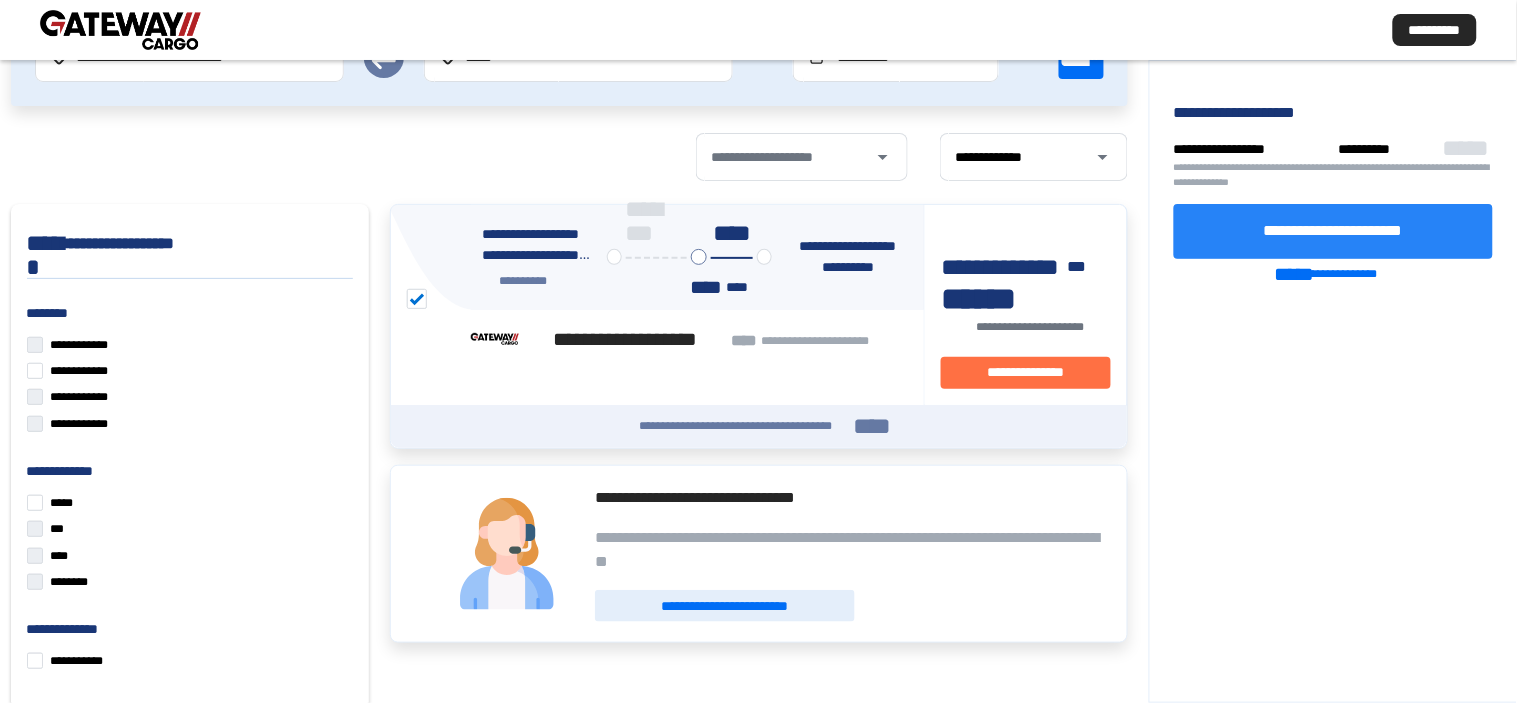 click on "**********" 